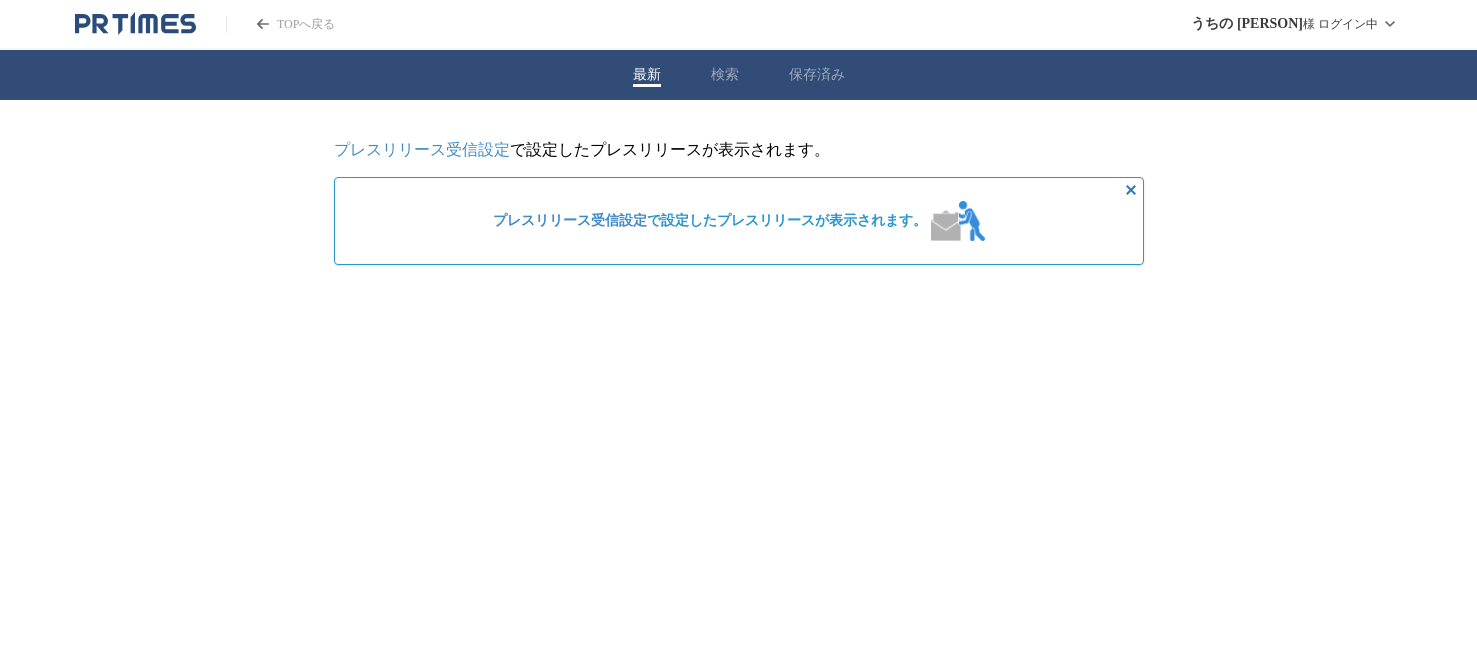 scroll, scrollTop: 0, scrollLeft: 0, axis: both 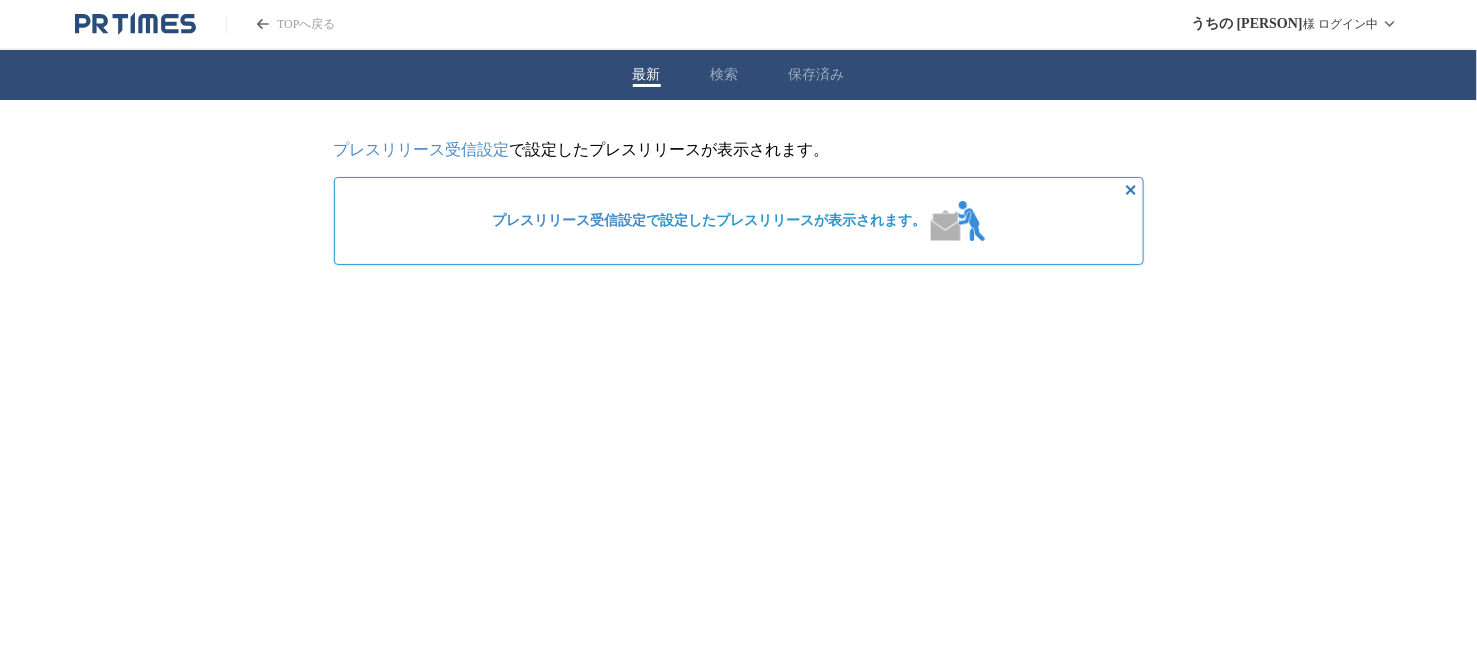 click on "プレスリリース受信設定" at bounding box center (570, 220) 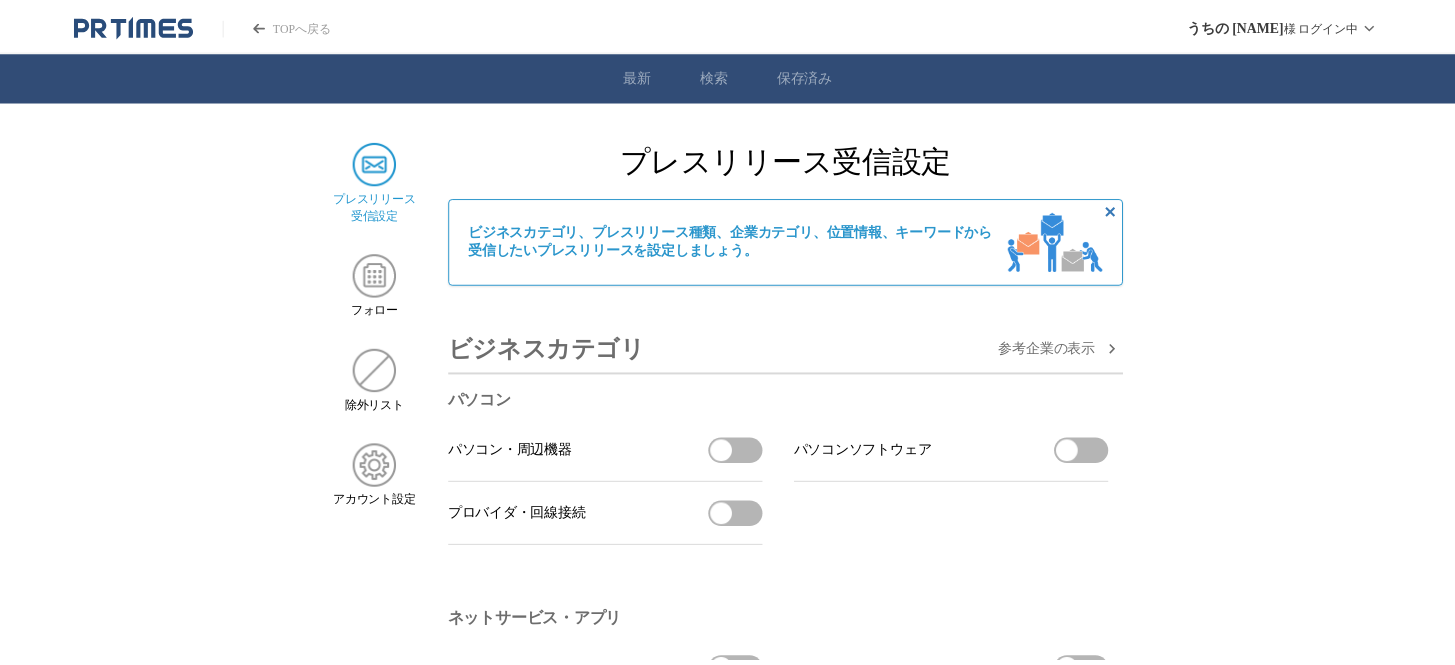 scroll, scrollTop: 0, scrollLeft: 0, axis: both 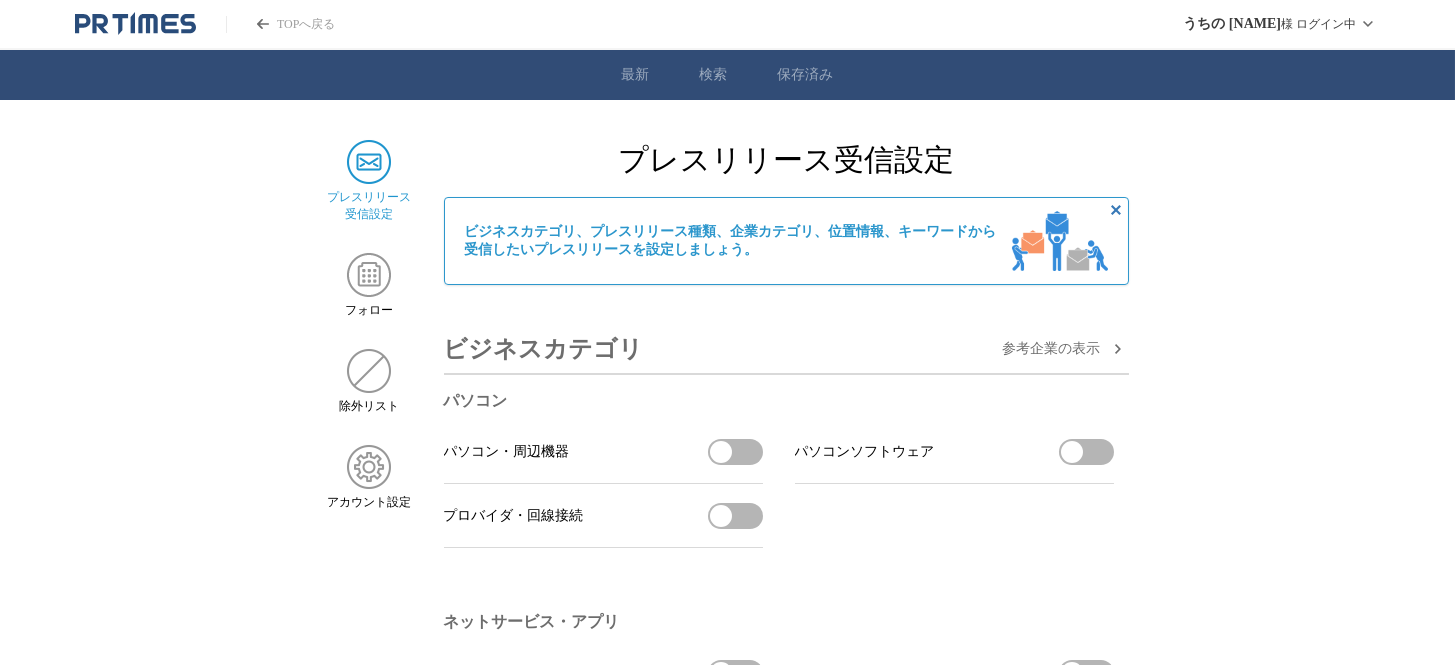 click on "パソコン・周辺機器を受信する" at bounding box center [735, 452] 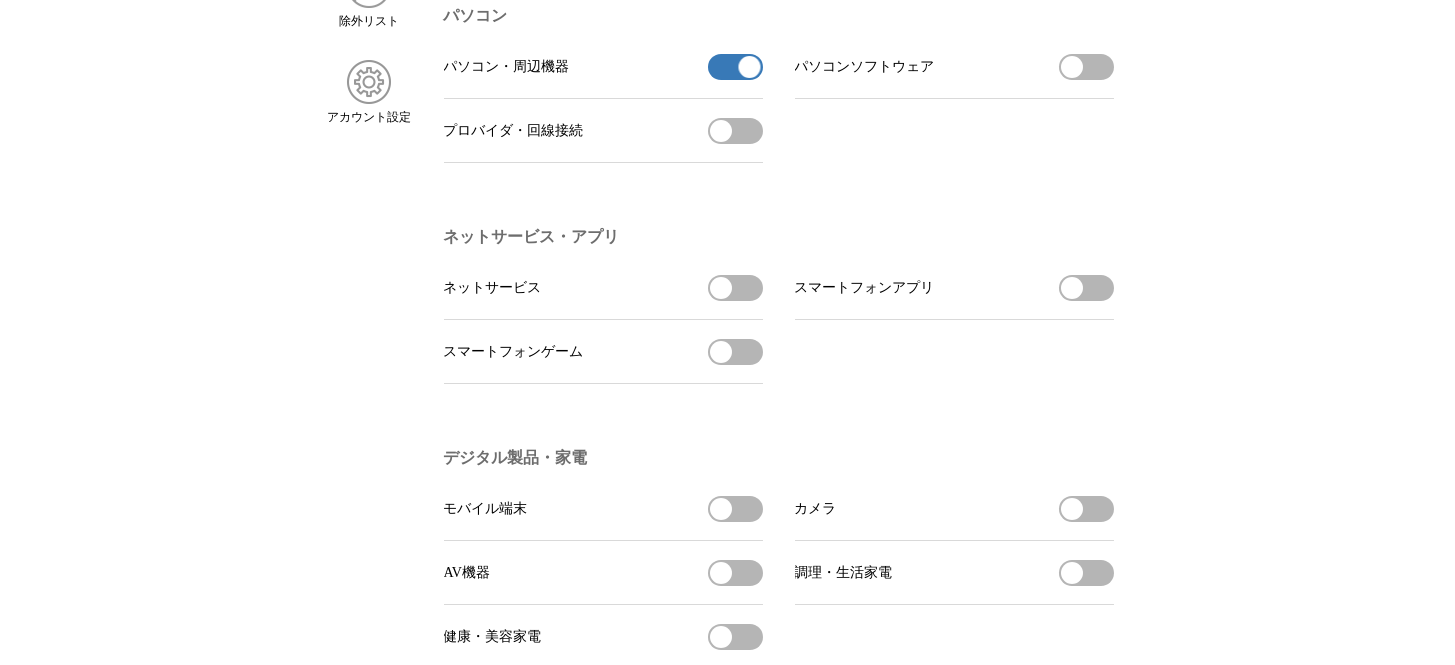 scroll, scrollTop: 454, scrollLeft: 0, axis: vertical 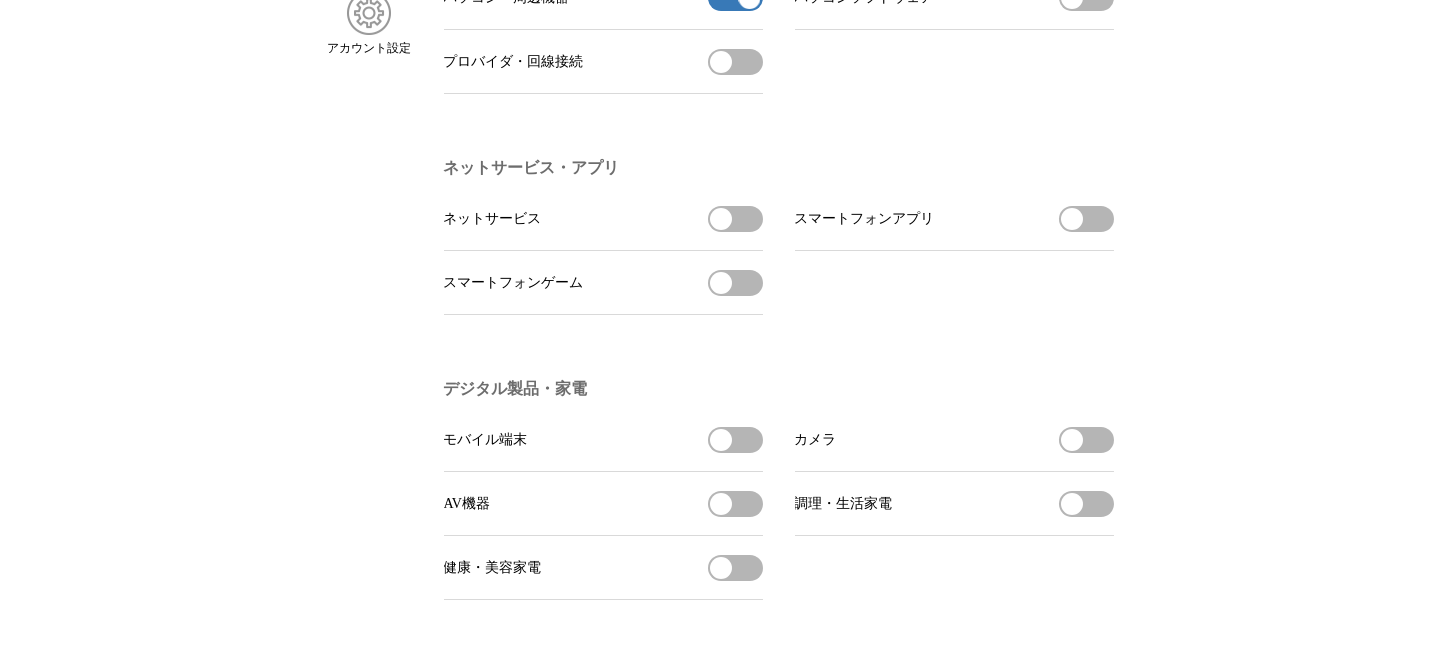 click on "ネットサービスを受信する" at bounding box center (735, 219) 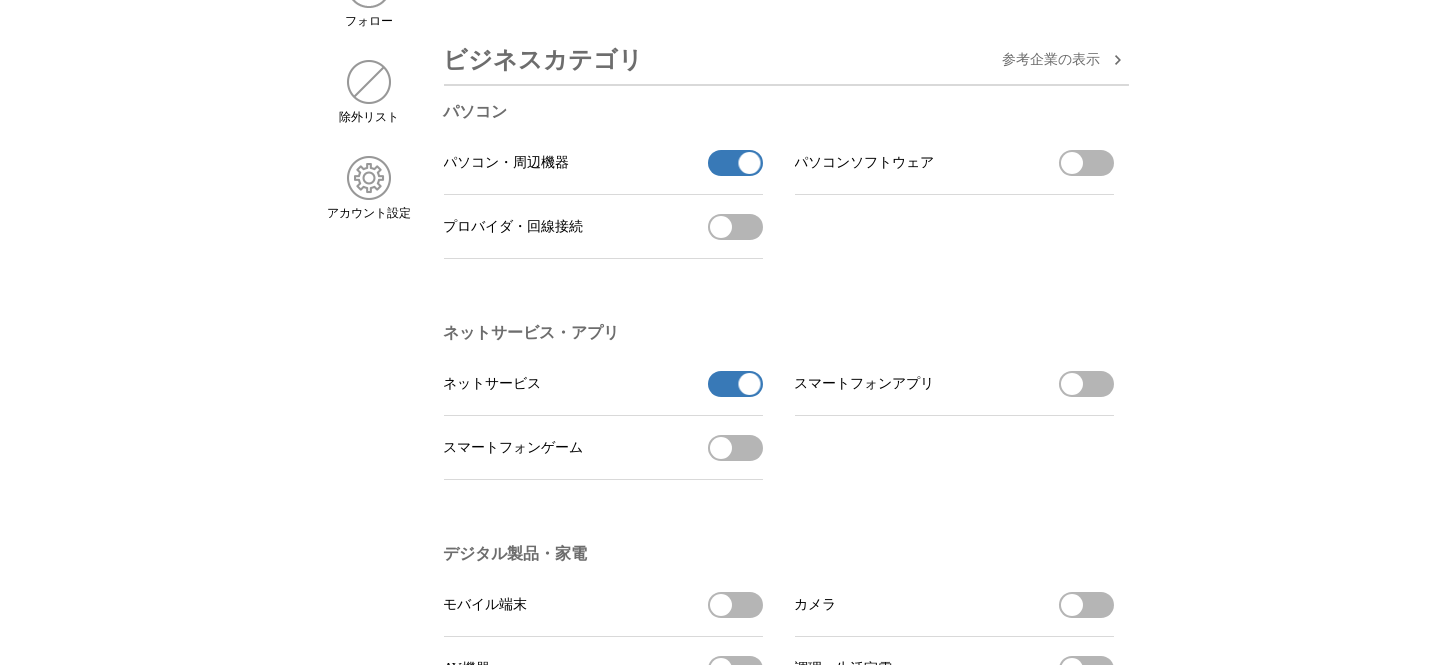 scroll, scrollTop: 0, scrollLeft: 0, axis: both 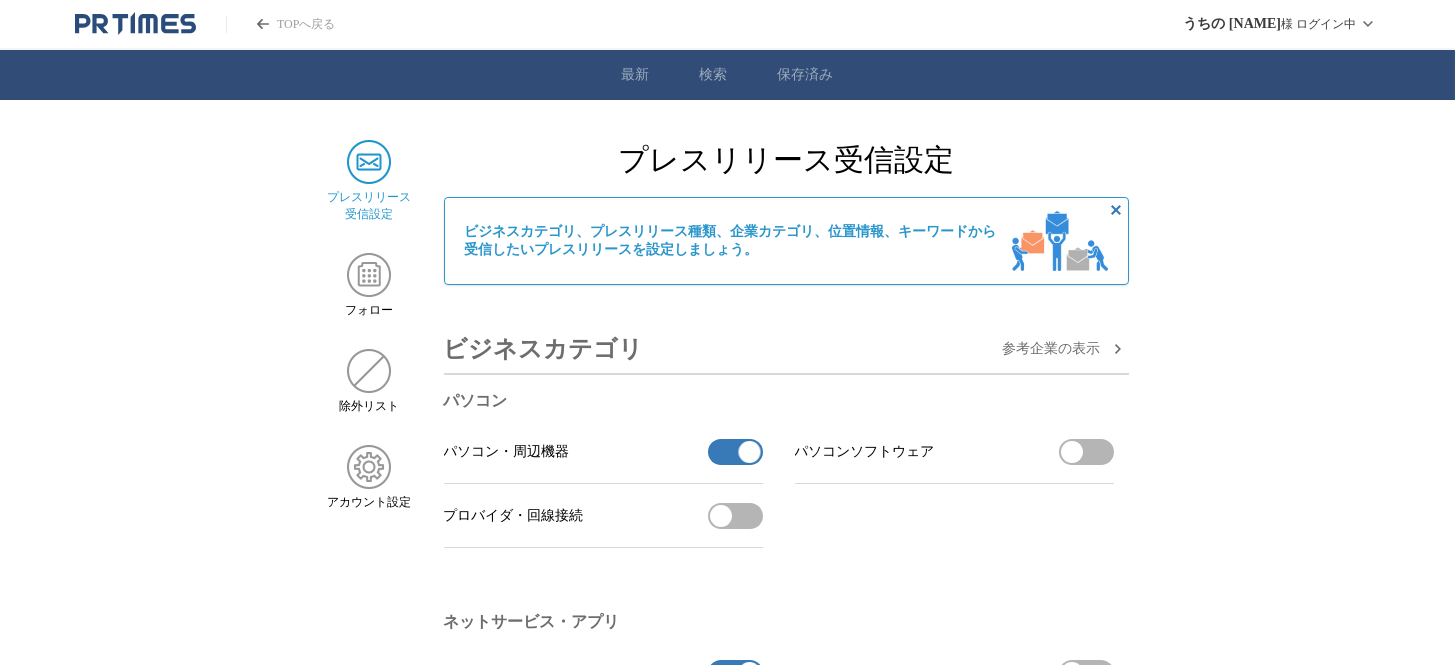 click at bounding box center [369, 162] 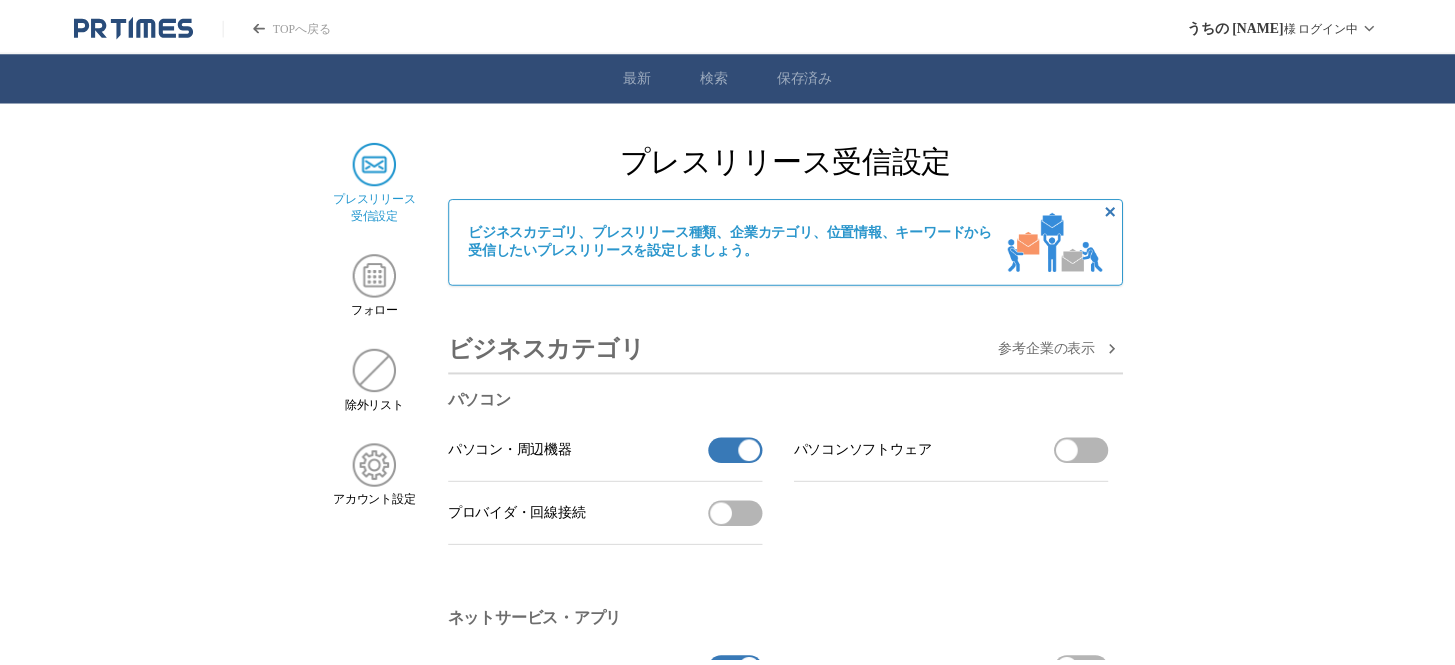 scroll, scrollTop: 0, scrollLeft: 0, axis: both 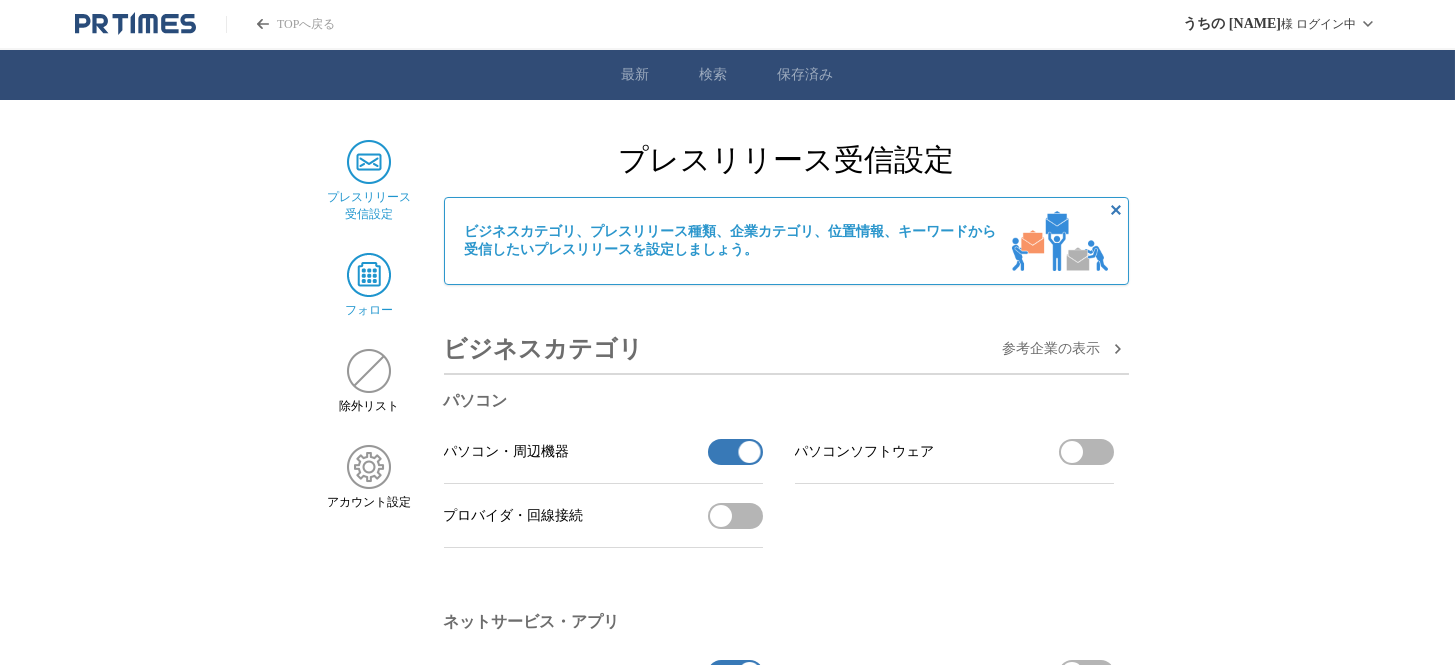 click at bounding box center (369, 275) 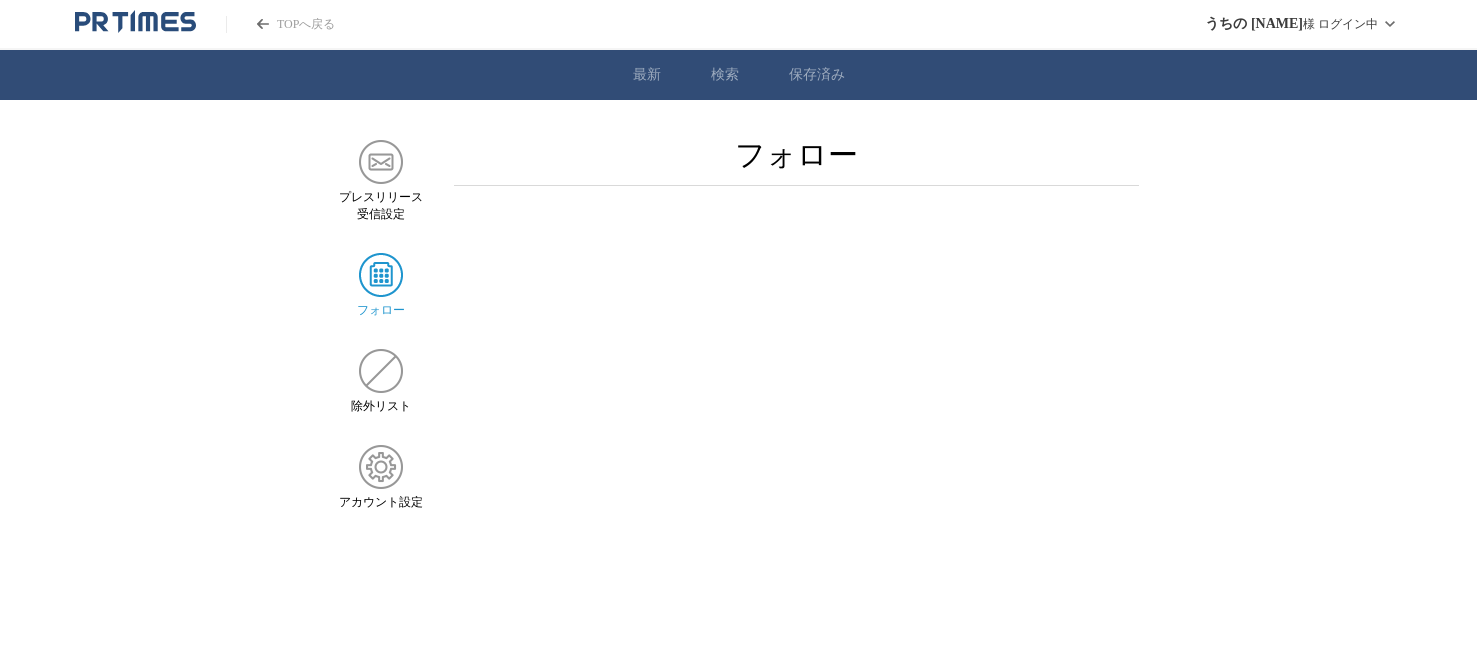 scroll, scrollTop: 0, scrollLeft: 0, axis: both 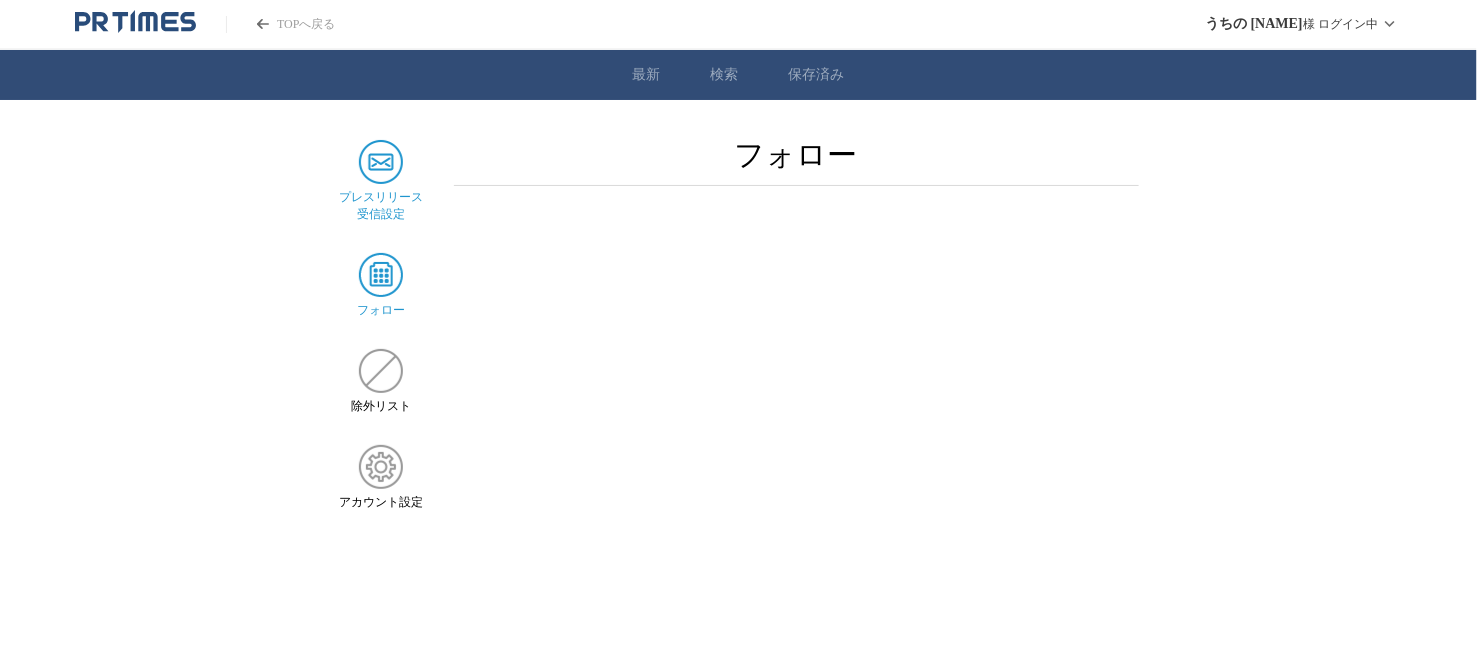 click at bounding box center (381, 162) 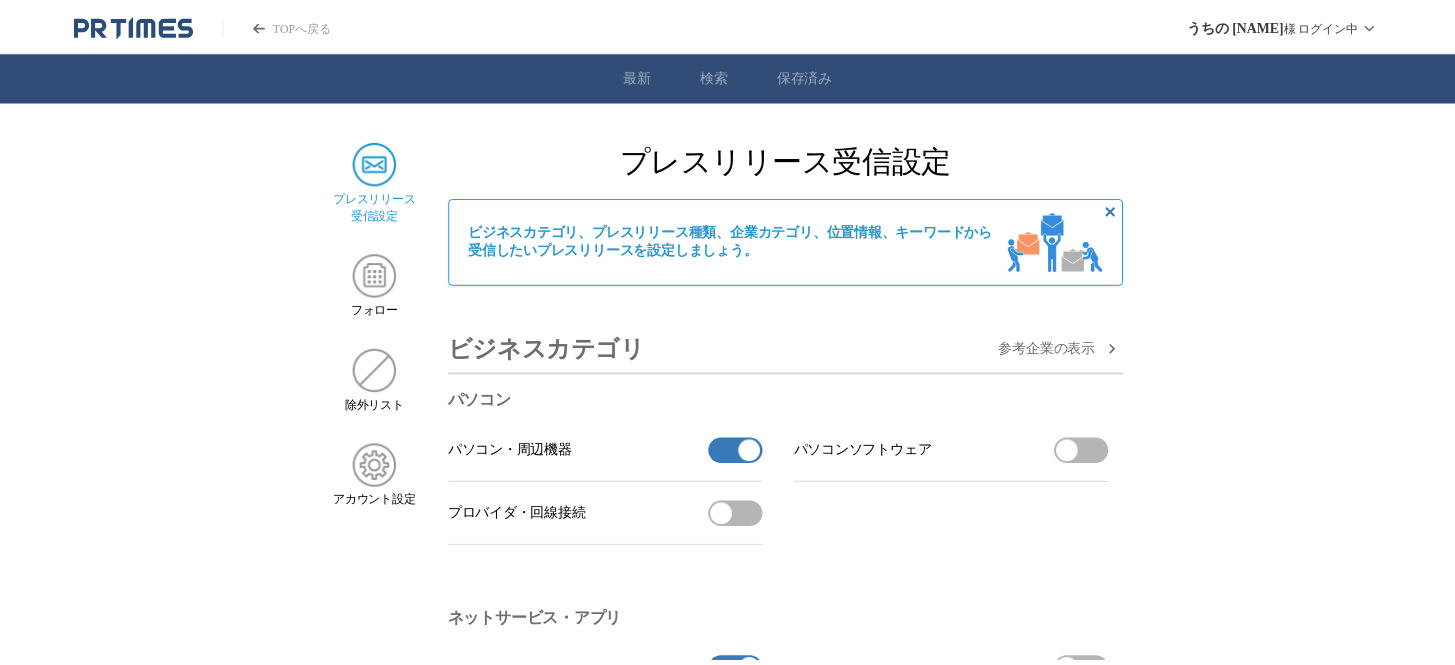 scroll, scrollTop: 0, scrollLeft: 0, axis: both 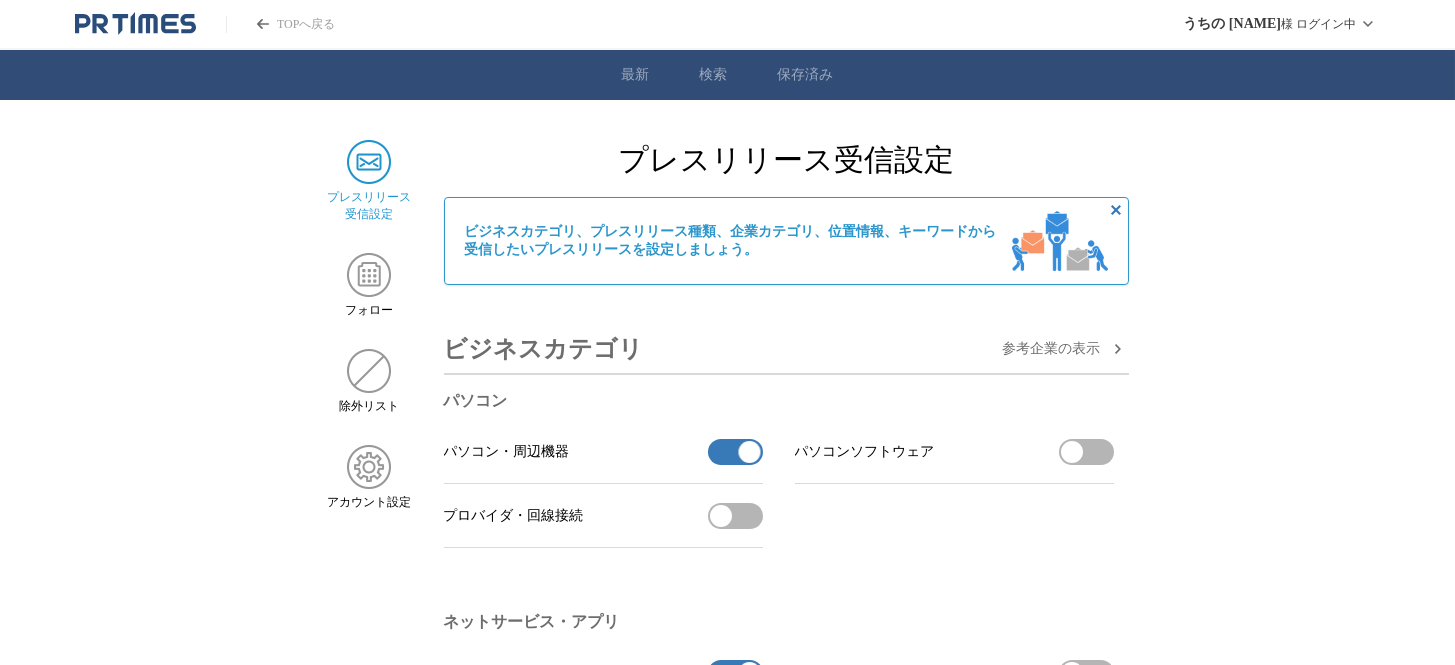 click on "最新" at bounding box center [636, 75] 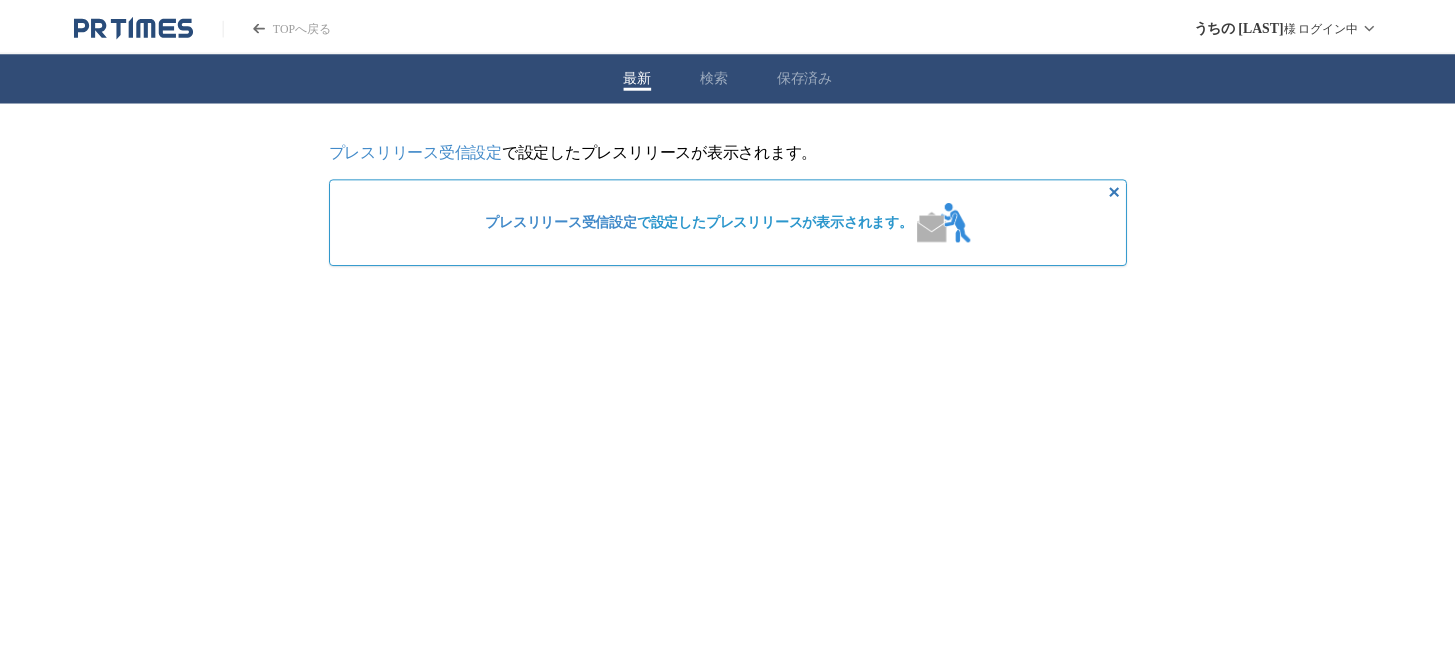 scroll, scrollTop: 0, scrollLeft: 0, axis: both 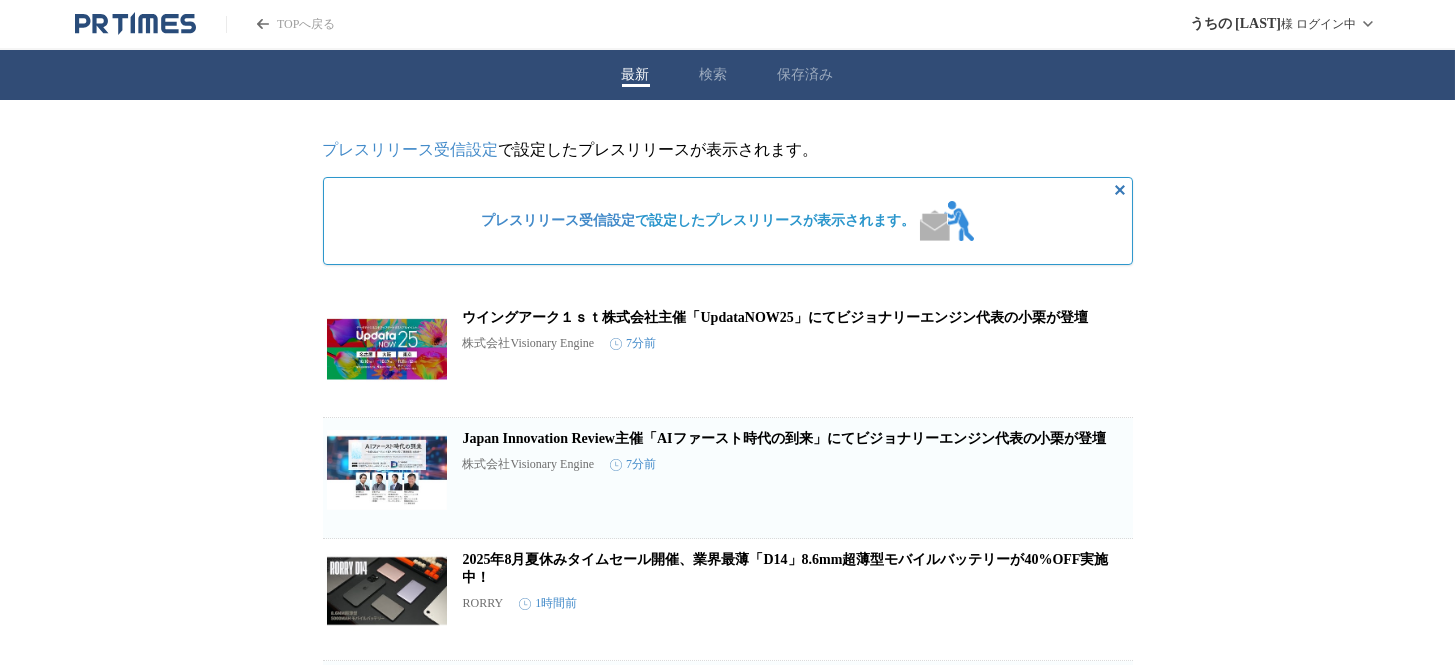 click on "プレスリリース受信設定" at bounding box center (559, 220) 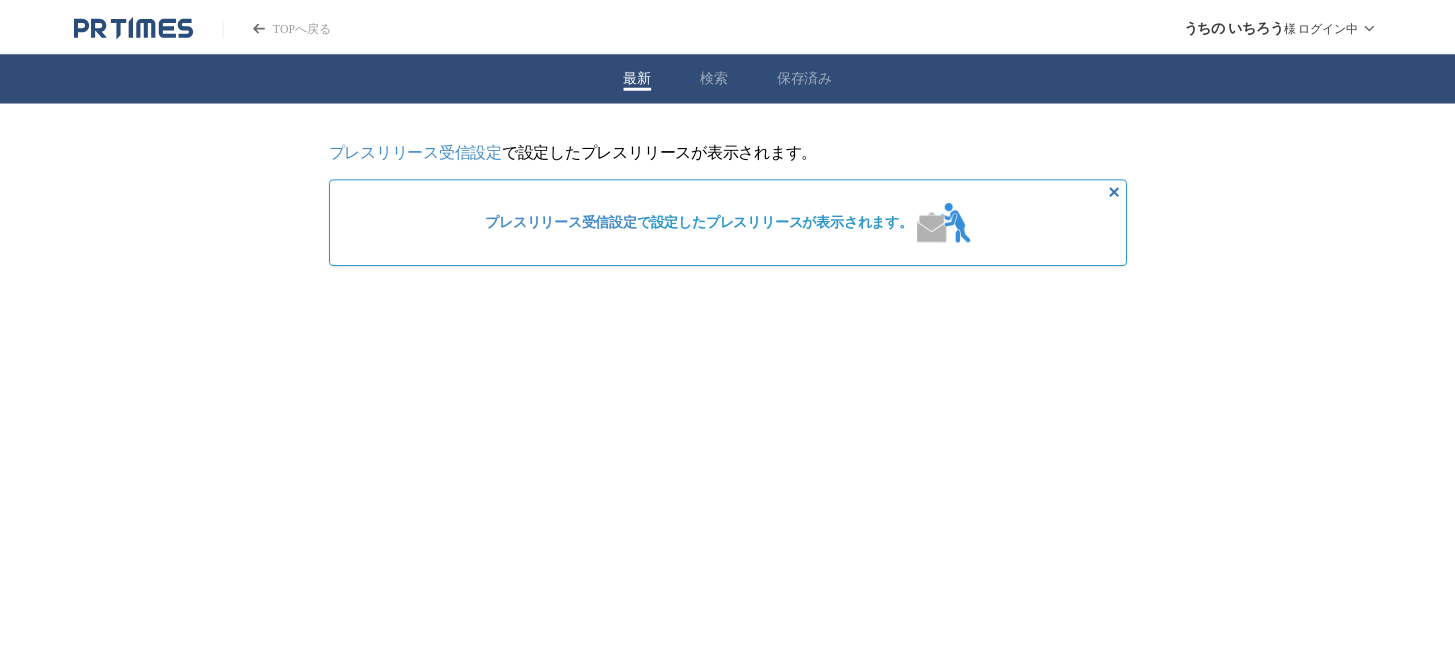 scroll, scrollTop: 0, scrollLeft: 0, axis: both 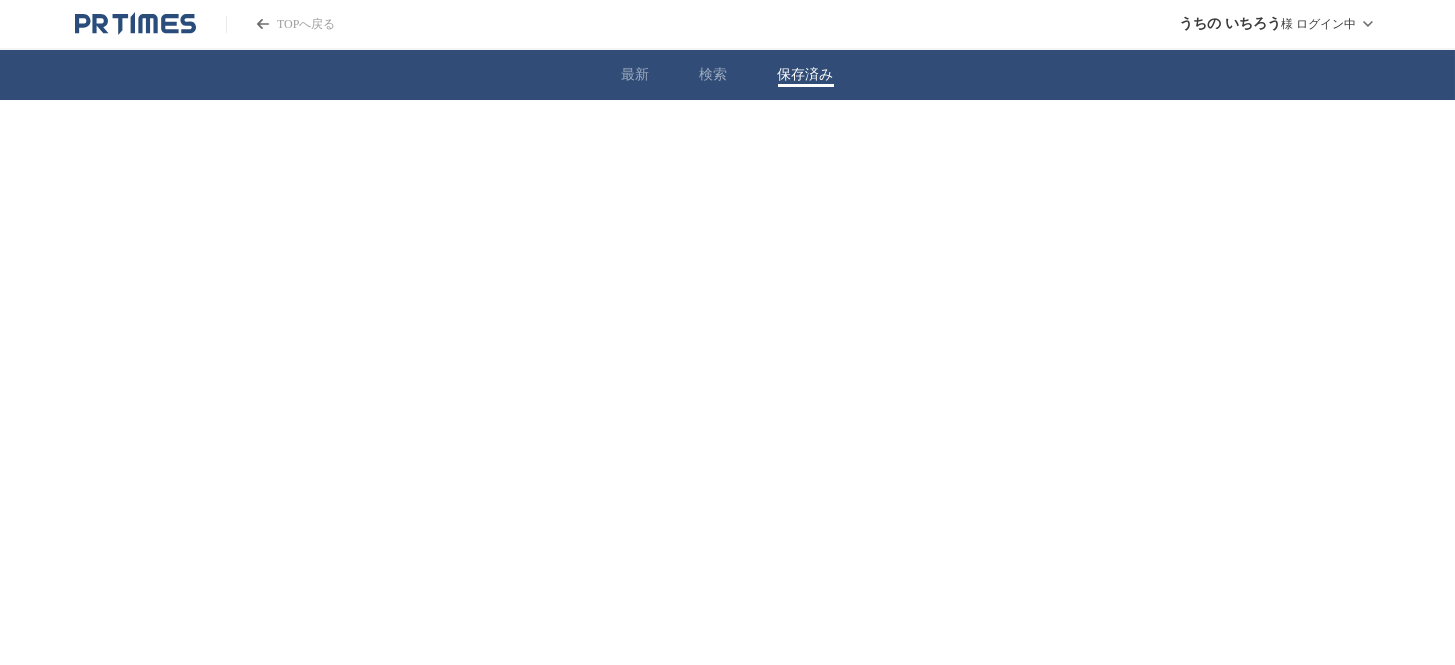 click on "保存済み" at bounding box center (806, 75) 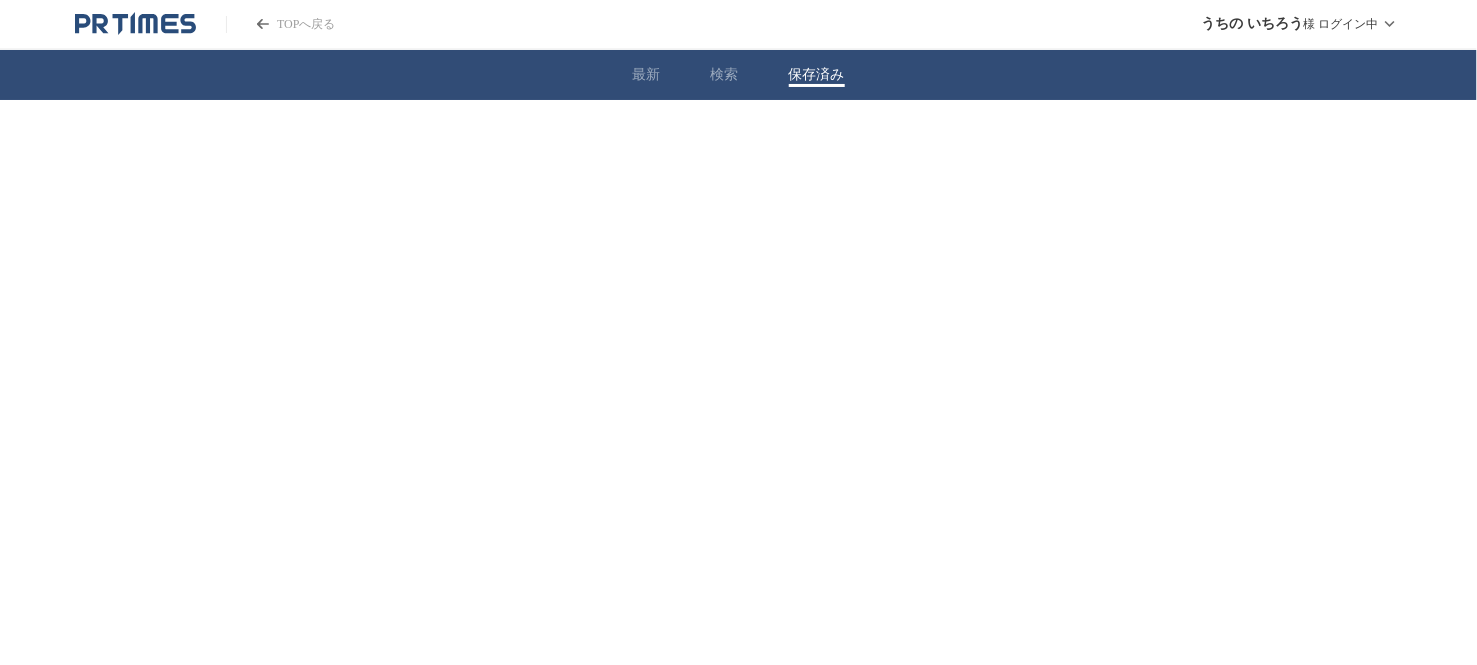 click on "最新 検索 保存済み" at bounding box center [738, 75] 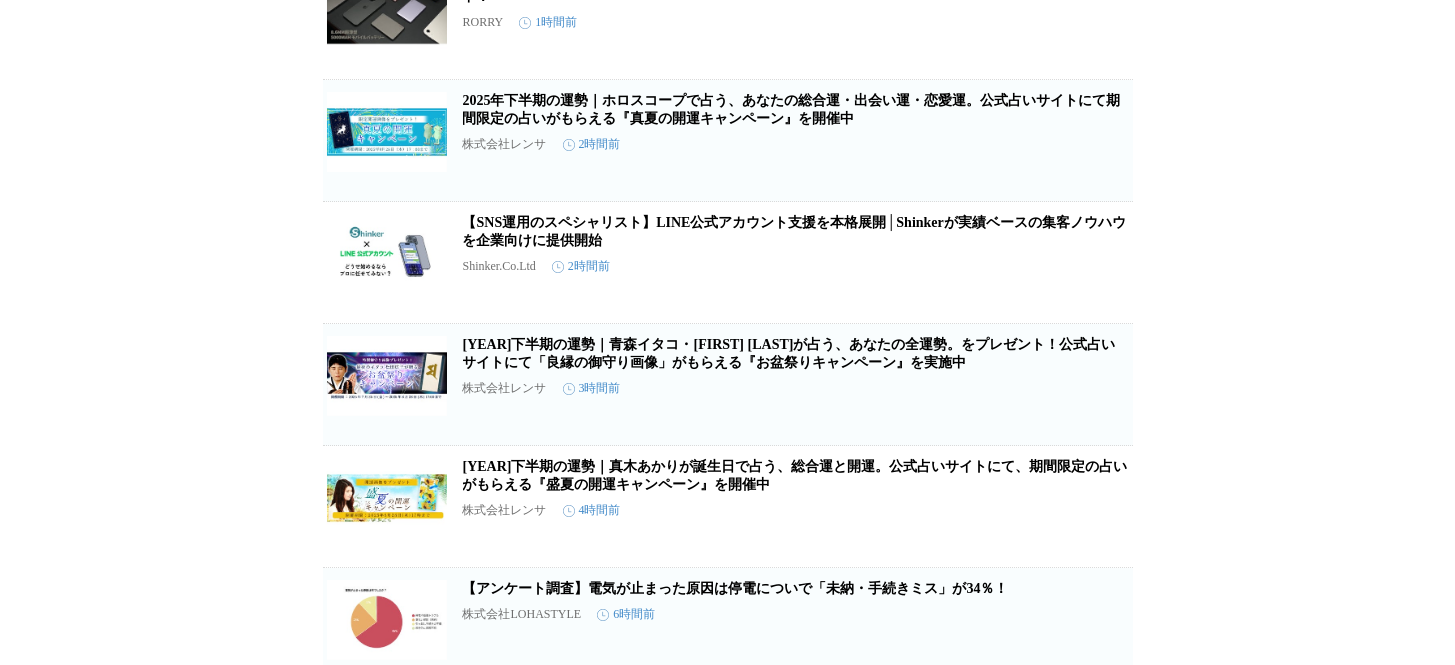 scroll, scrollTop: 1162, scrollLeft: 0, axis: vertical 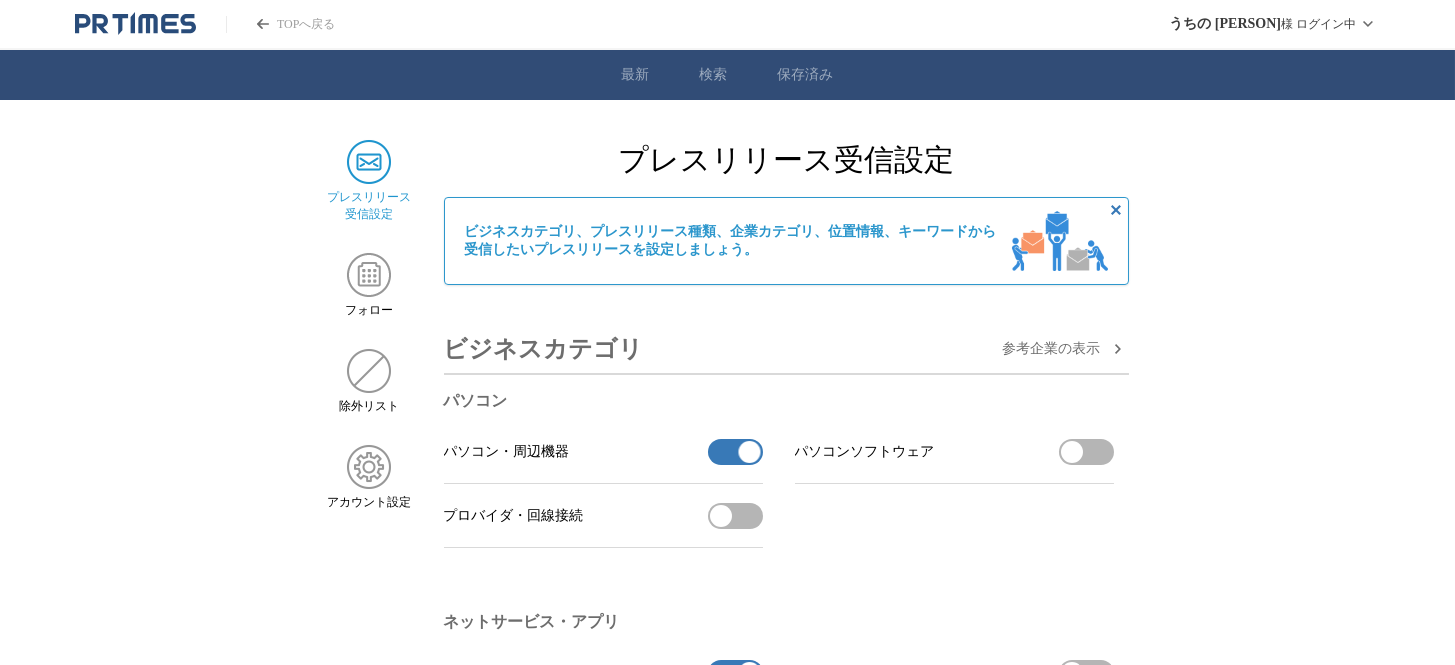 click on "最新 検索 保存済み" at bounding box center [727, 75] 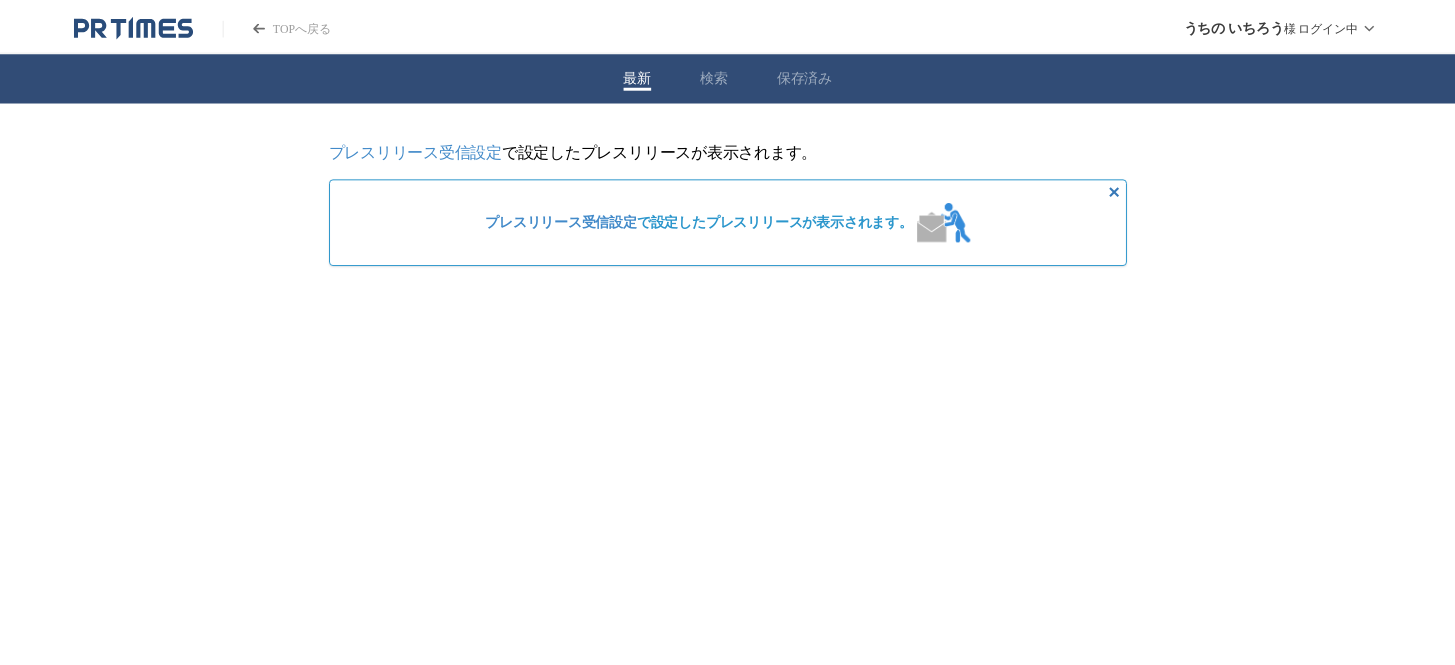 scroll, scrollTop: 0, scrollLeft: 0, axis: both 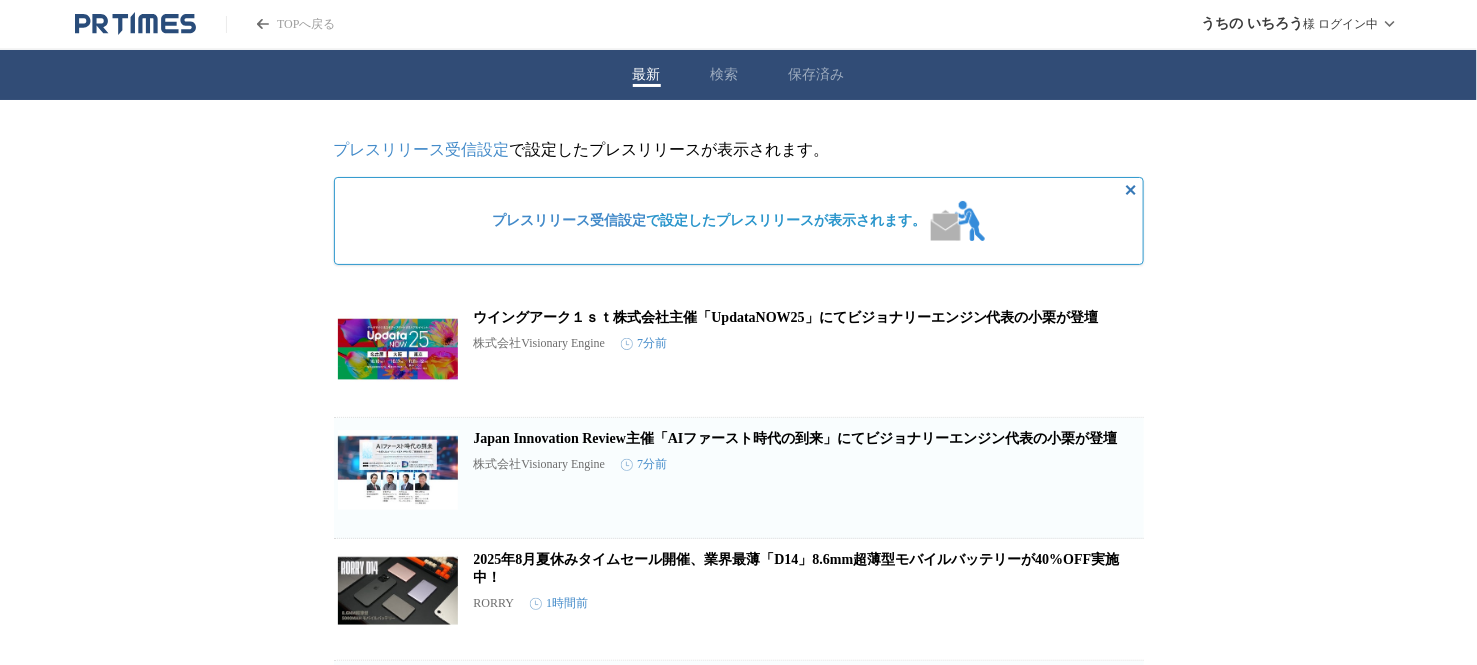 click on "検索" at bounding box center (725, 75) 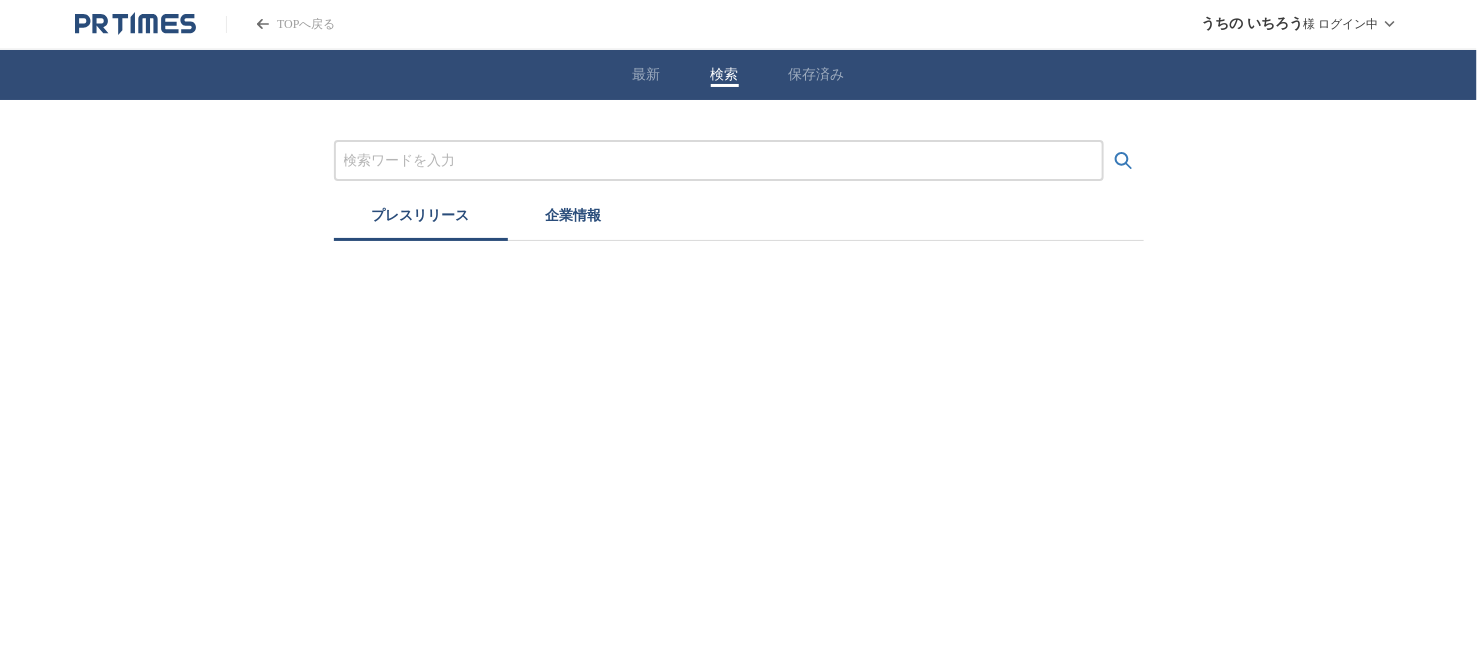 click at bounding box center (719, 161) 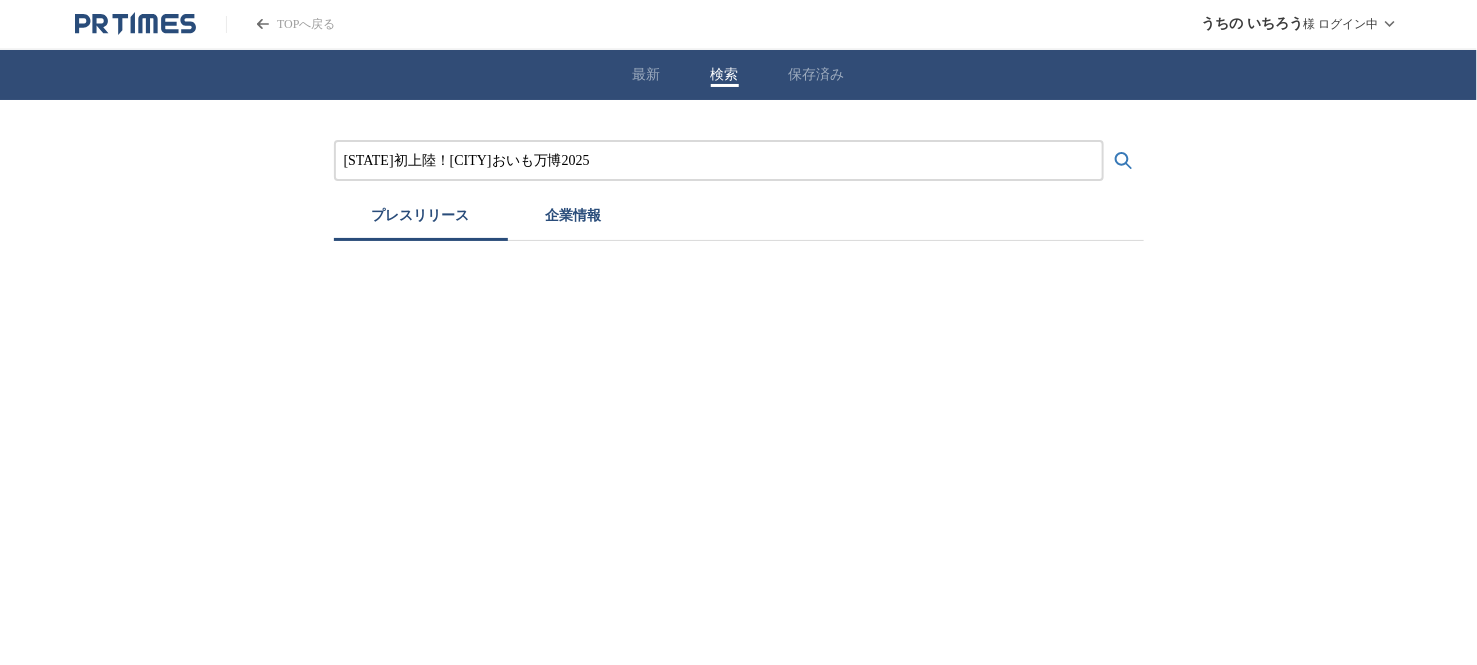 click at bounding box center (1124, 161) 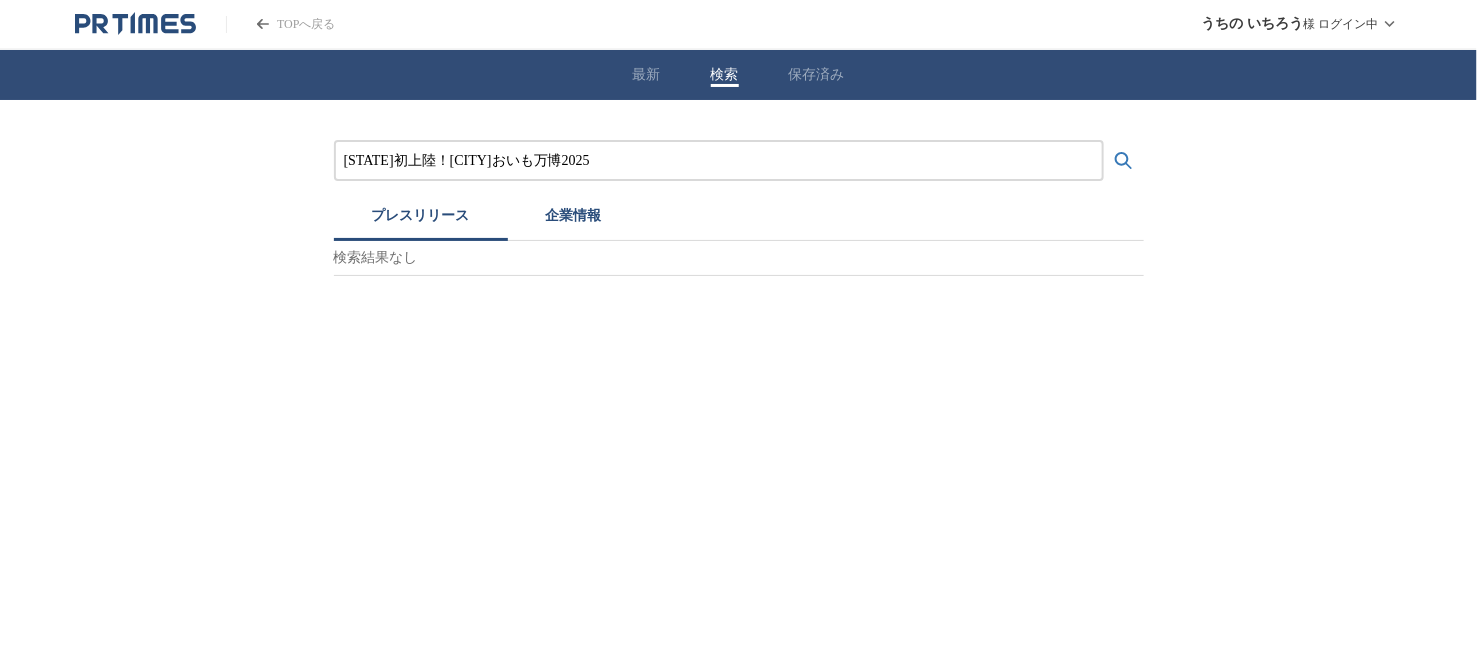 drag, startPoint x: 441, startPoint y: 158, endPoint x: 303, endPoint y: 151, distance: 138.17743 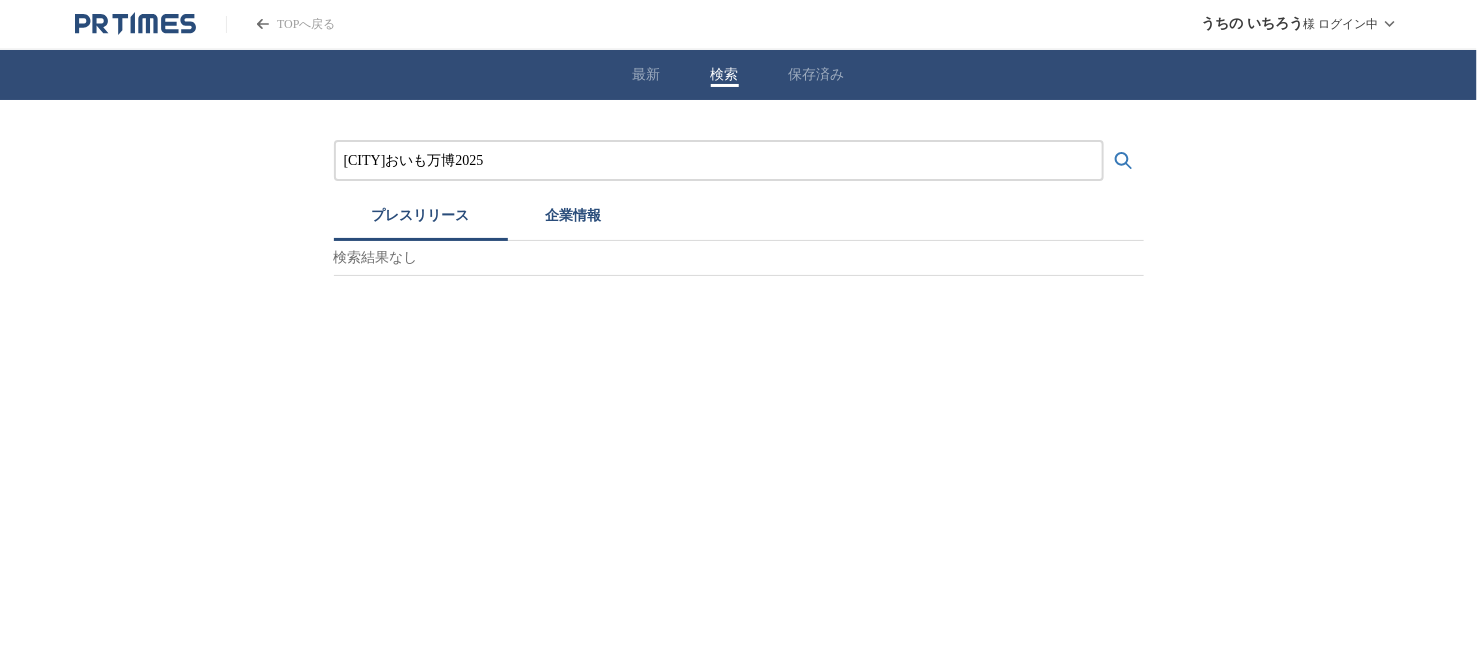 click at bounding box center (1124, 161) 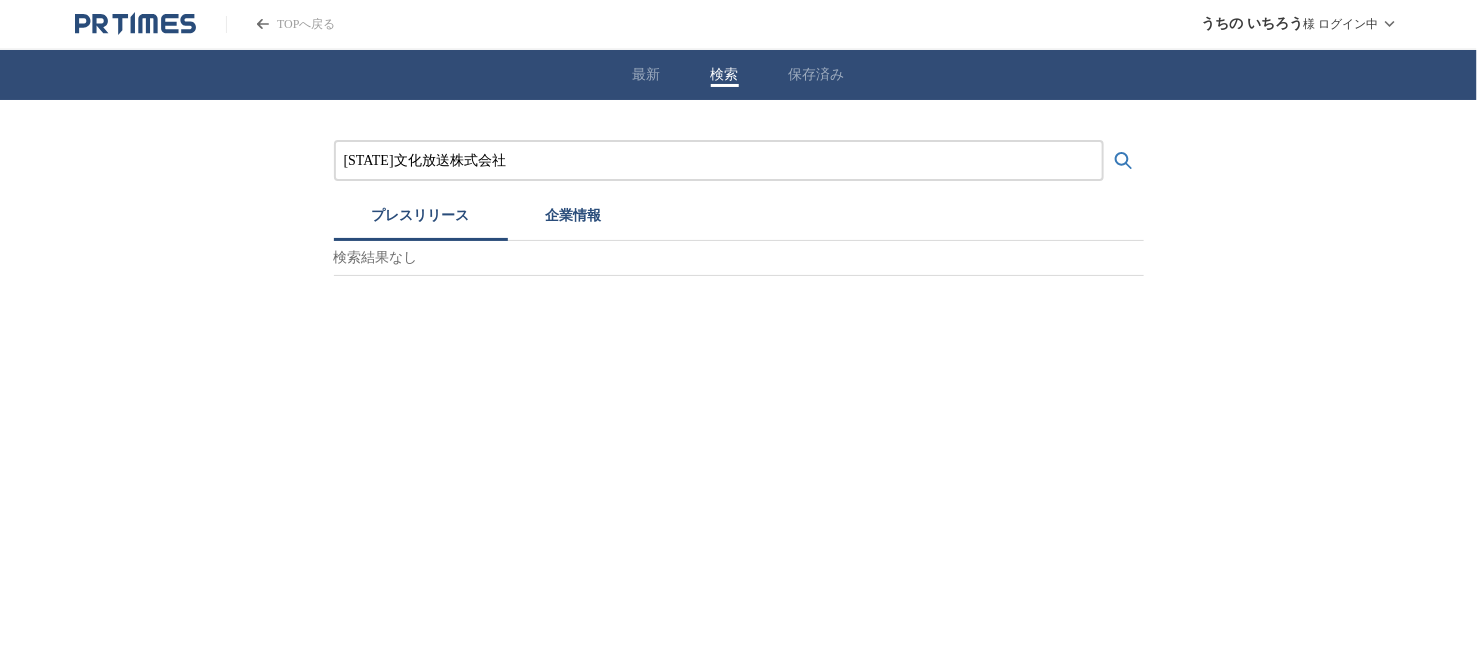 type on "[STATE]文化放送株式会社" 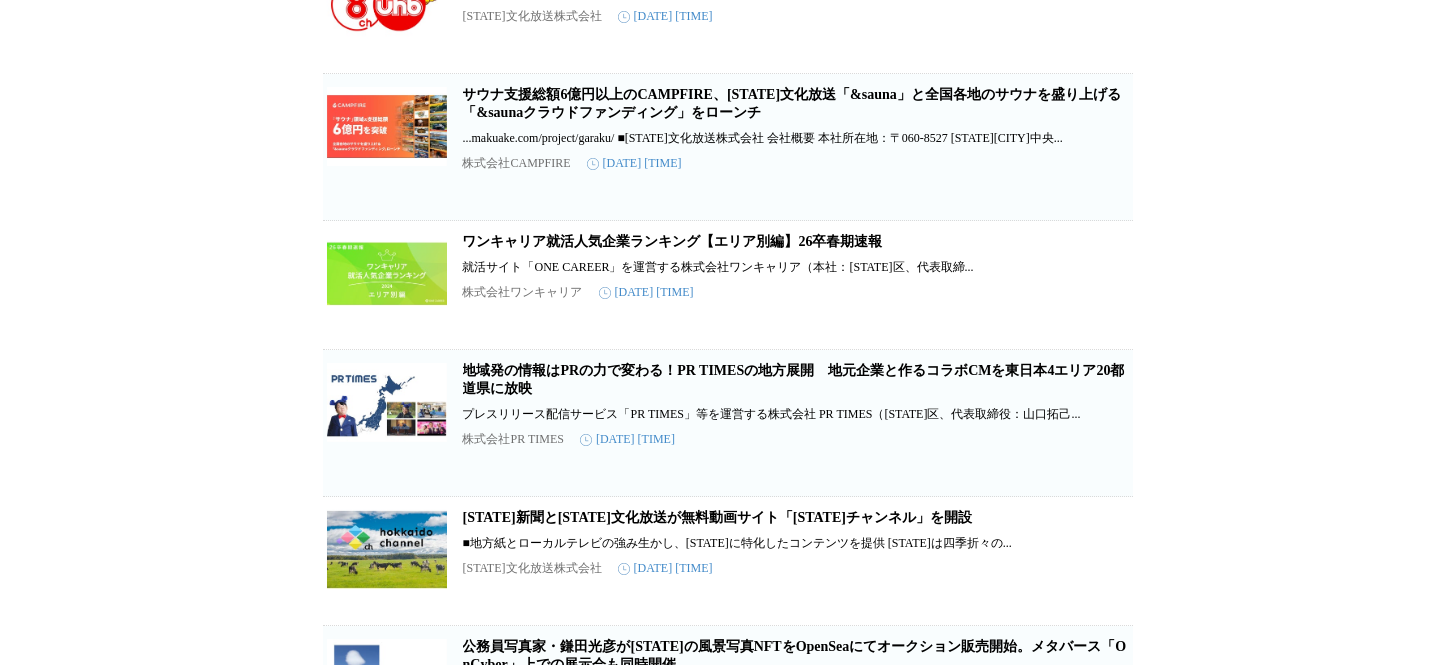 scroll, scrollTop: 0, scrollLeft: 0, axis: both 